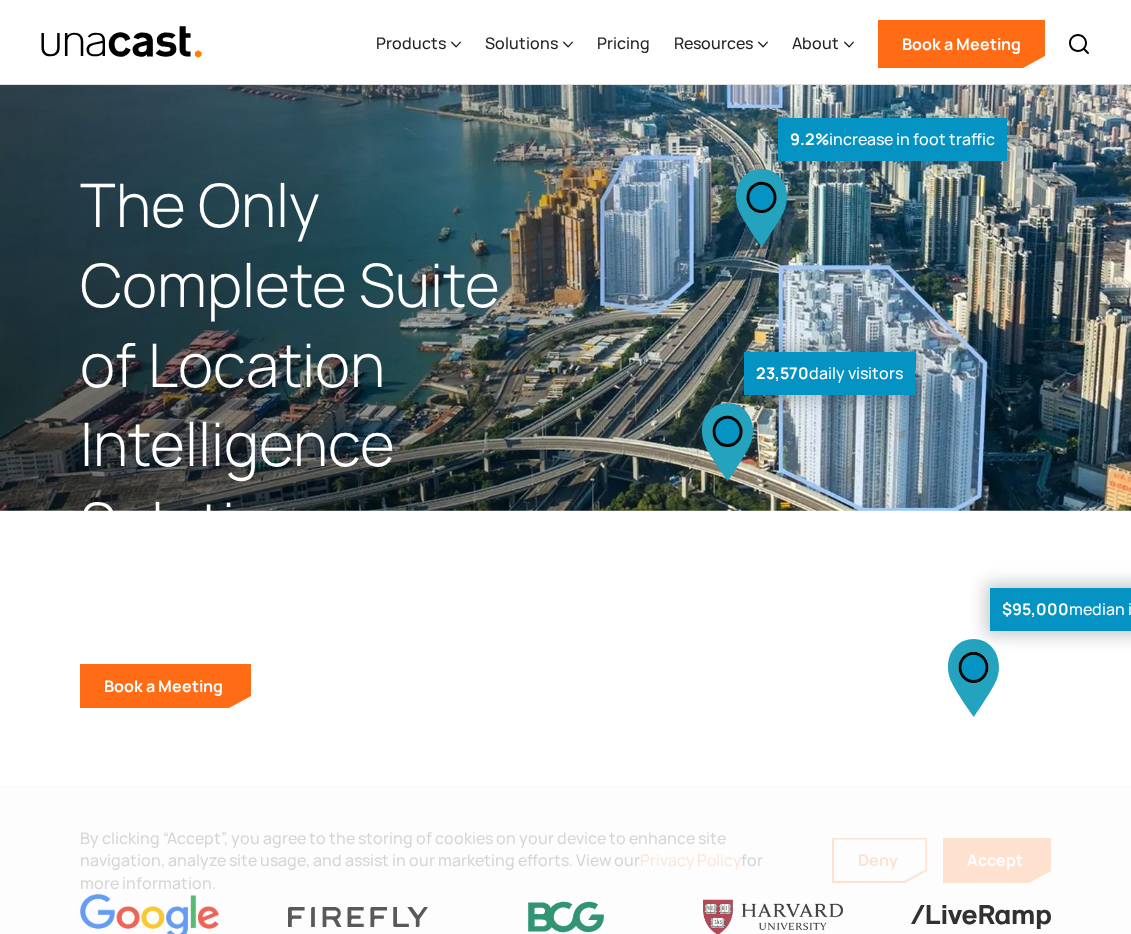 scroll, scrollTop: 0, scrollLeft: 0, axis: both 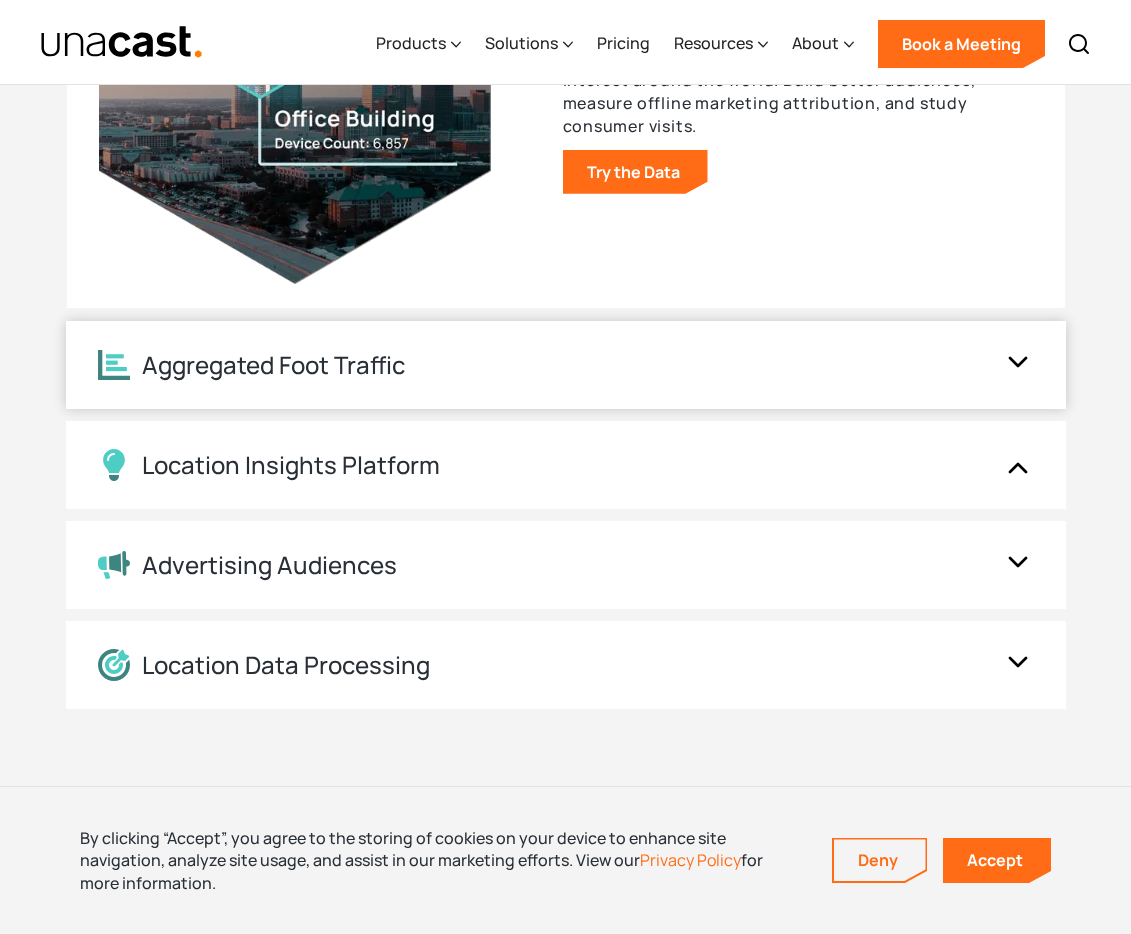 click on "Aggregated Foot Traffic" at bounding box center (546, 365) 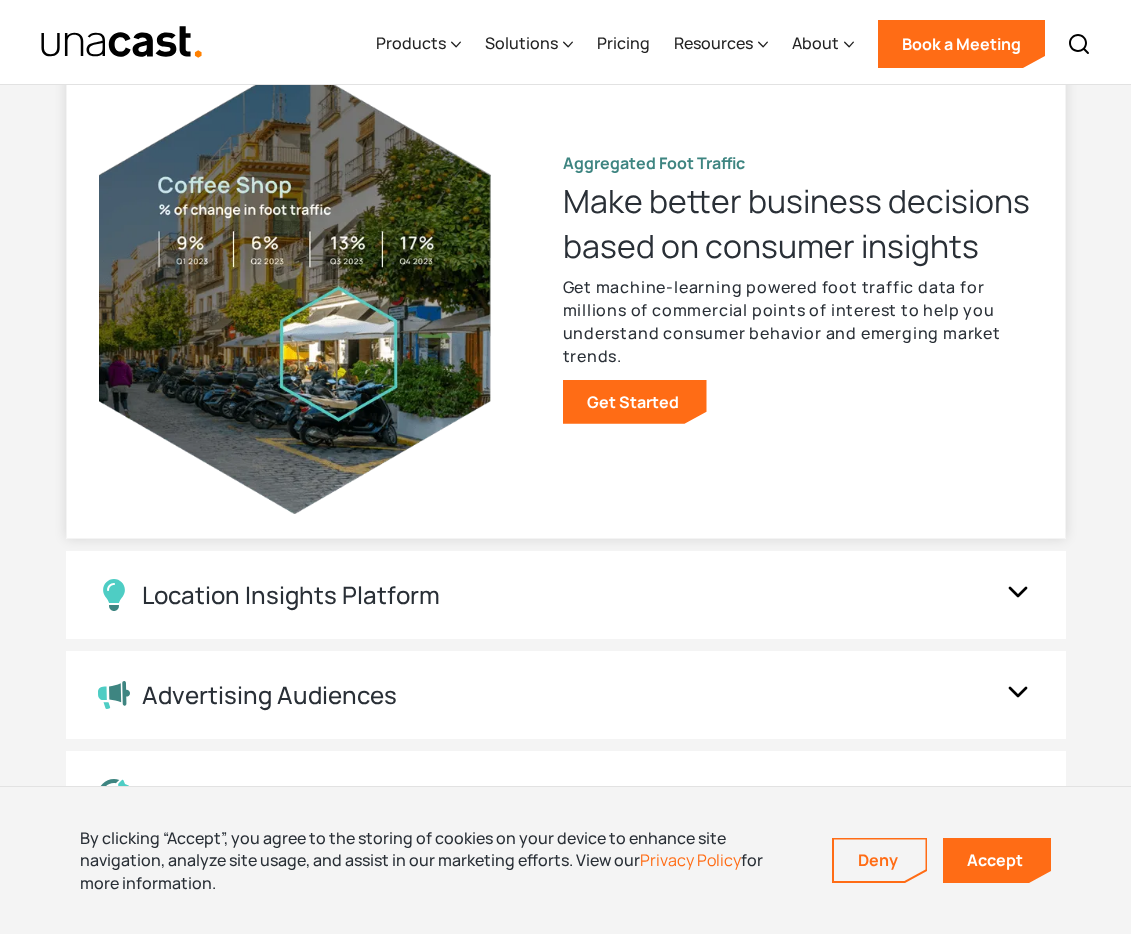 scroll, scrollTop: 2327, scrollLeft: 0, axis: vertical 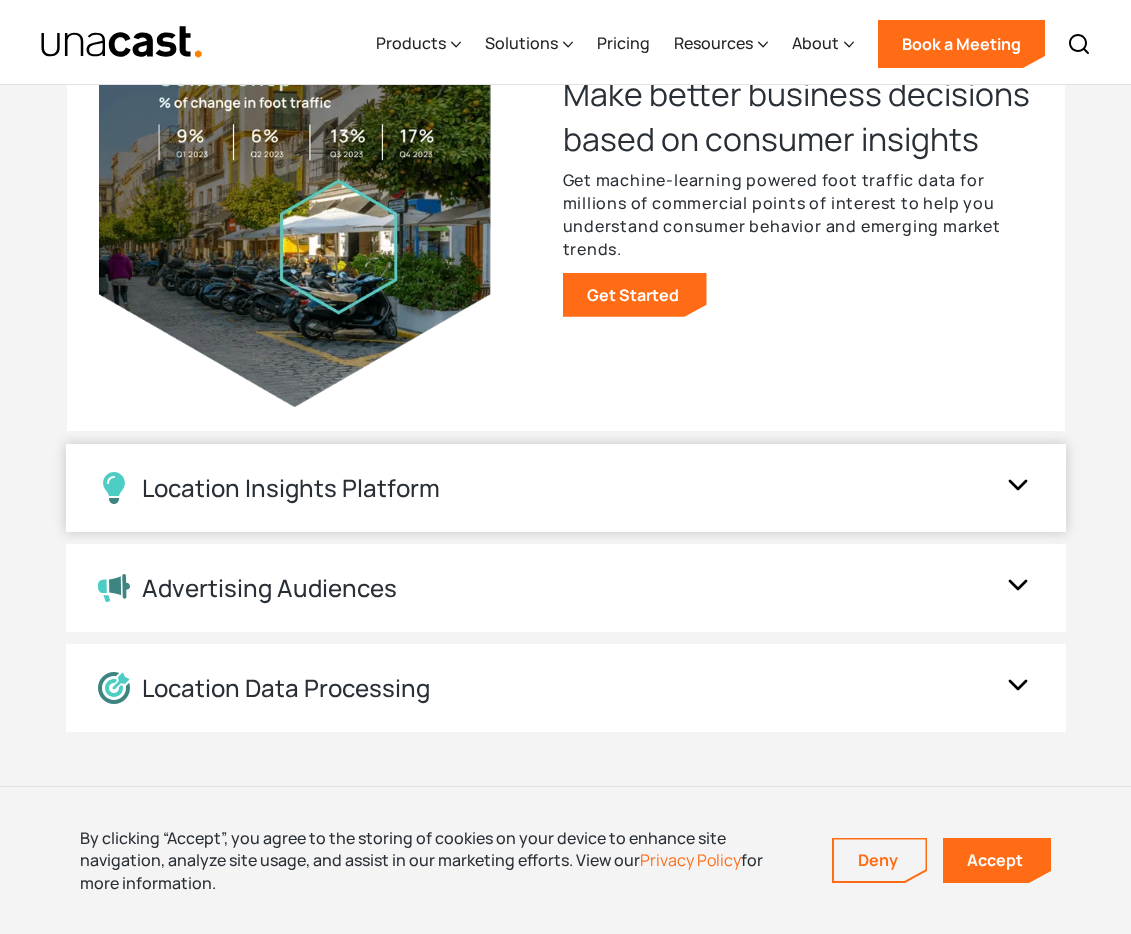 click on "Location Insights Platform" at bounding box center (546, 488) 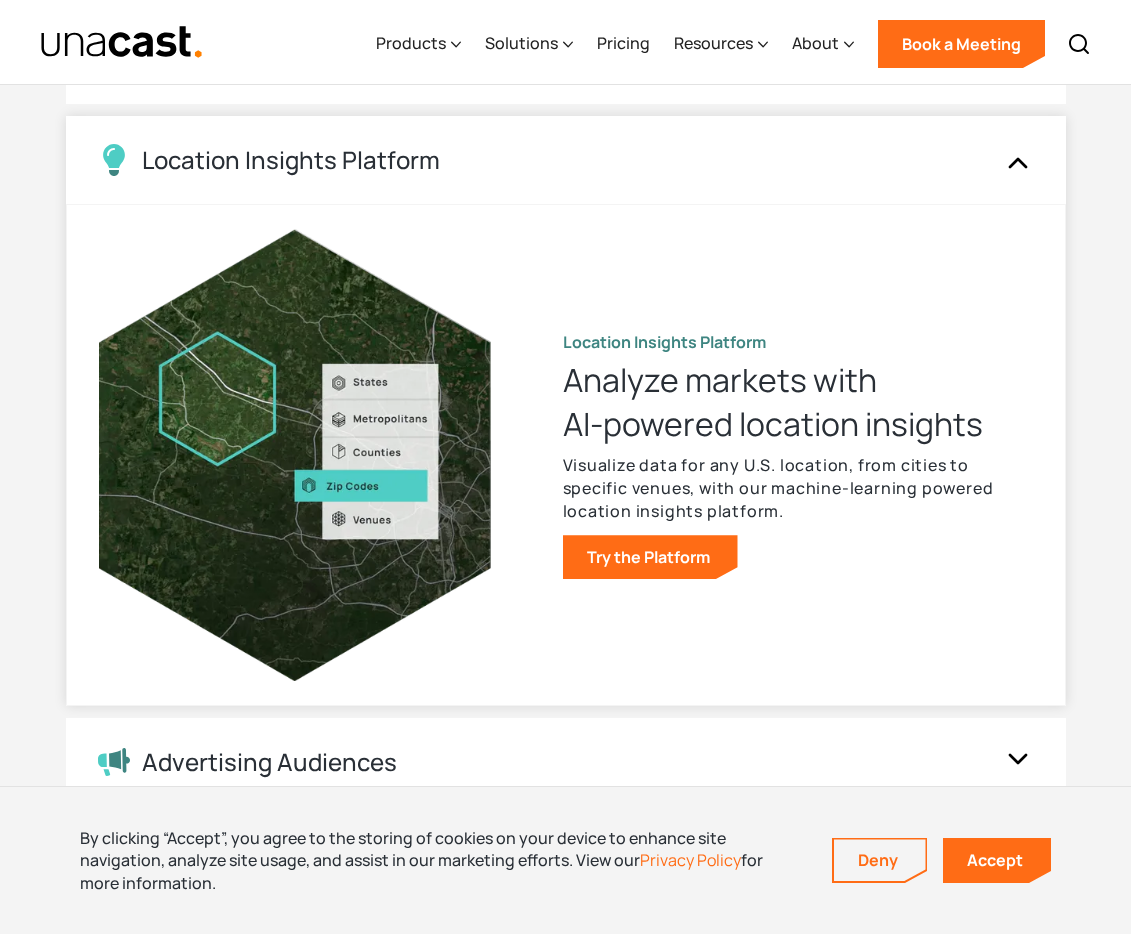 scroll, scrollTop: 2374, scrollLeft: 0, axis: vertical 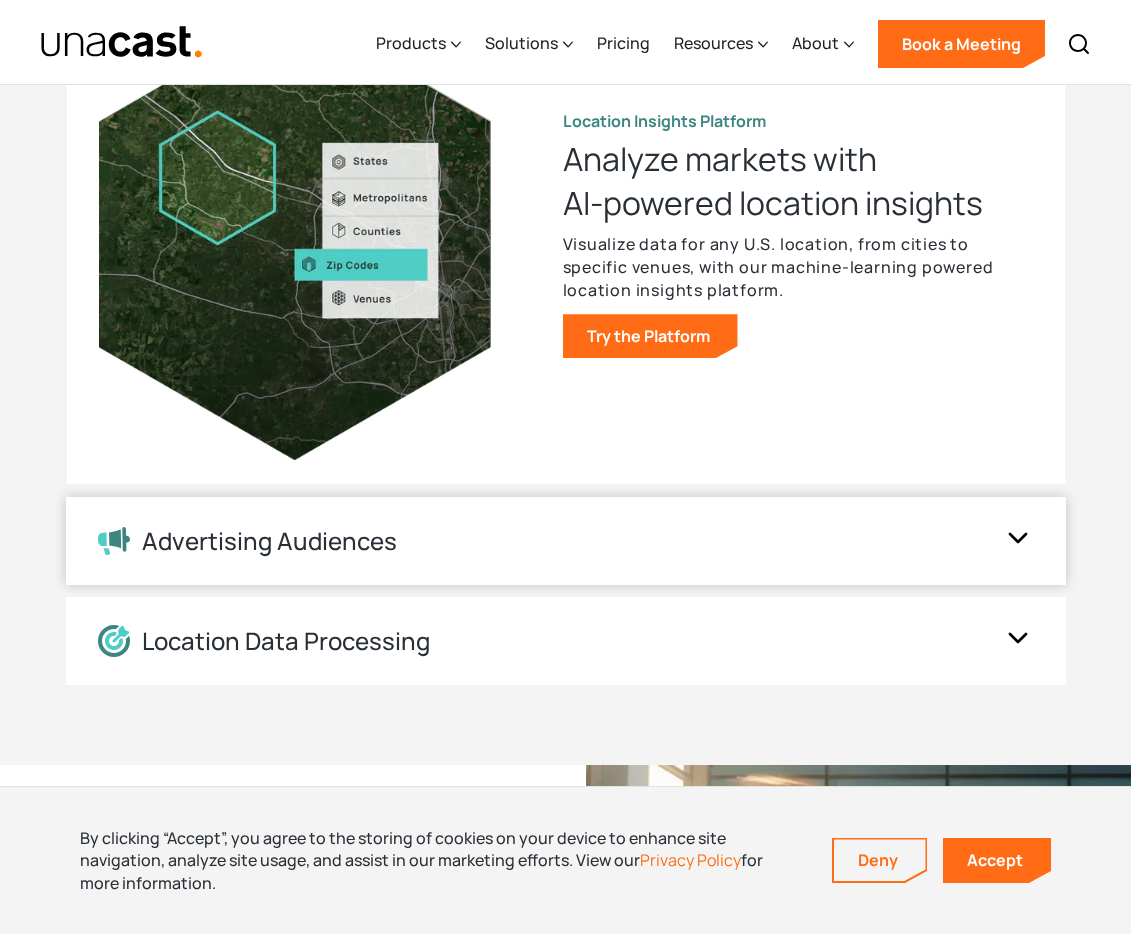 click on "Advertising Audiences" at bounding box center (566, 541) 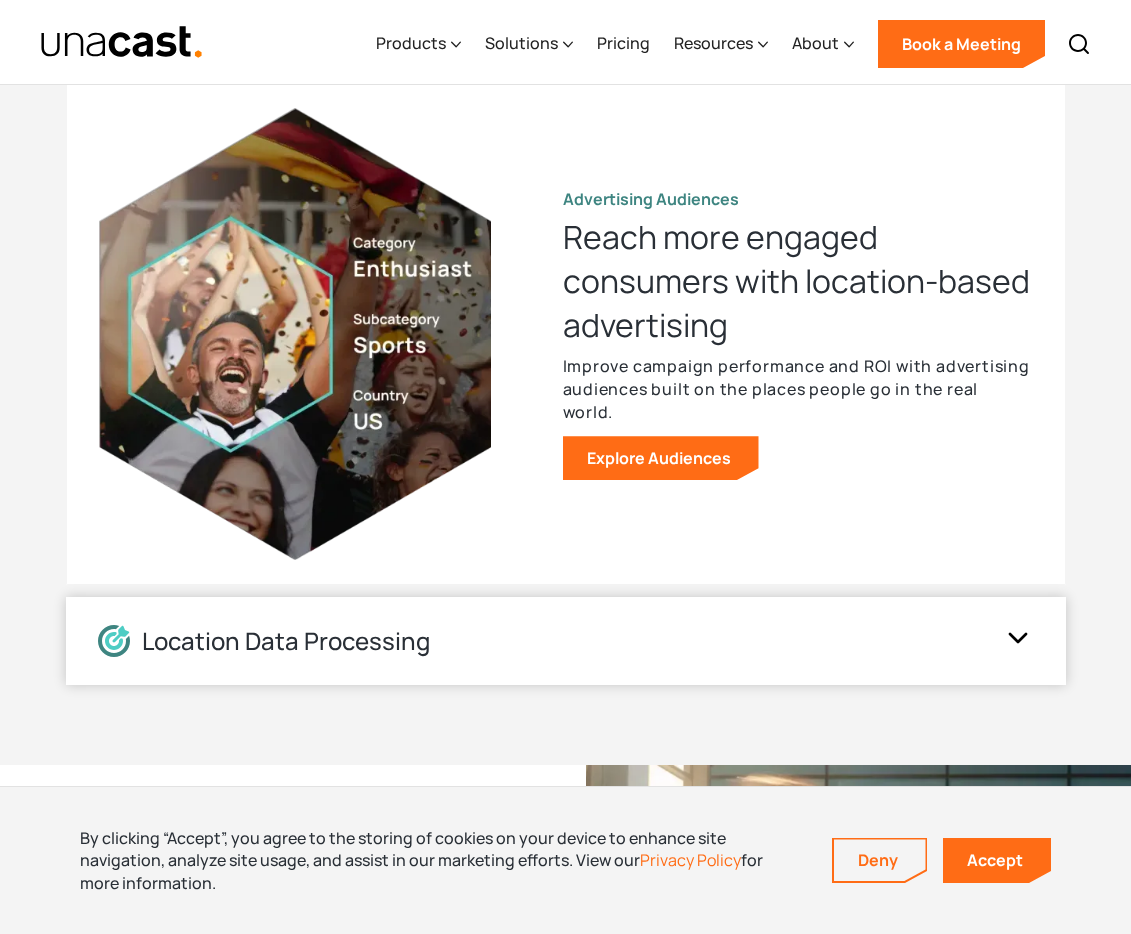 click on "Location Data Processing" at bounding box center [566, 641] 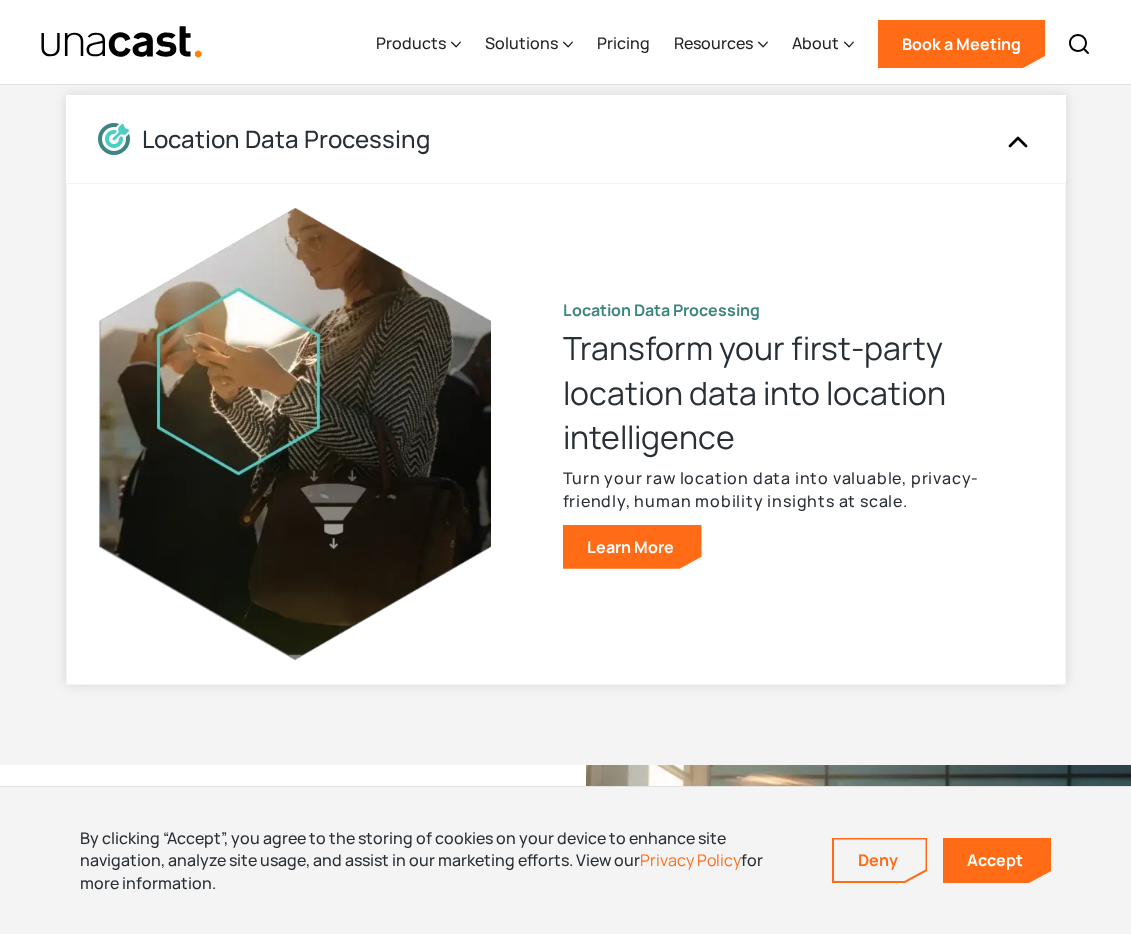 scroll, scrollTop: 2720, scrollLeft: 0, axis: vertical 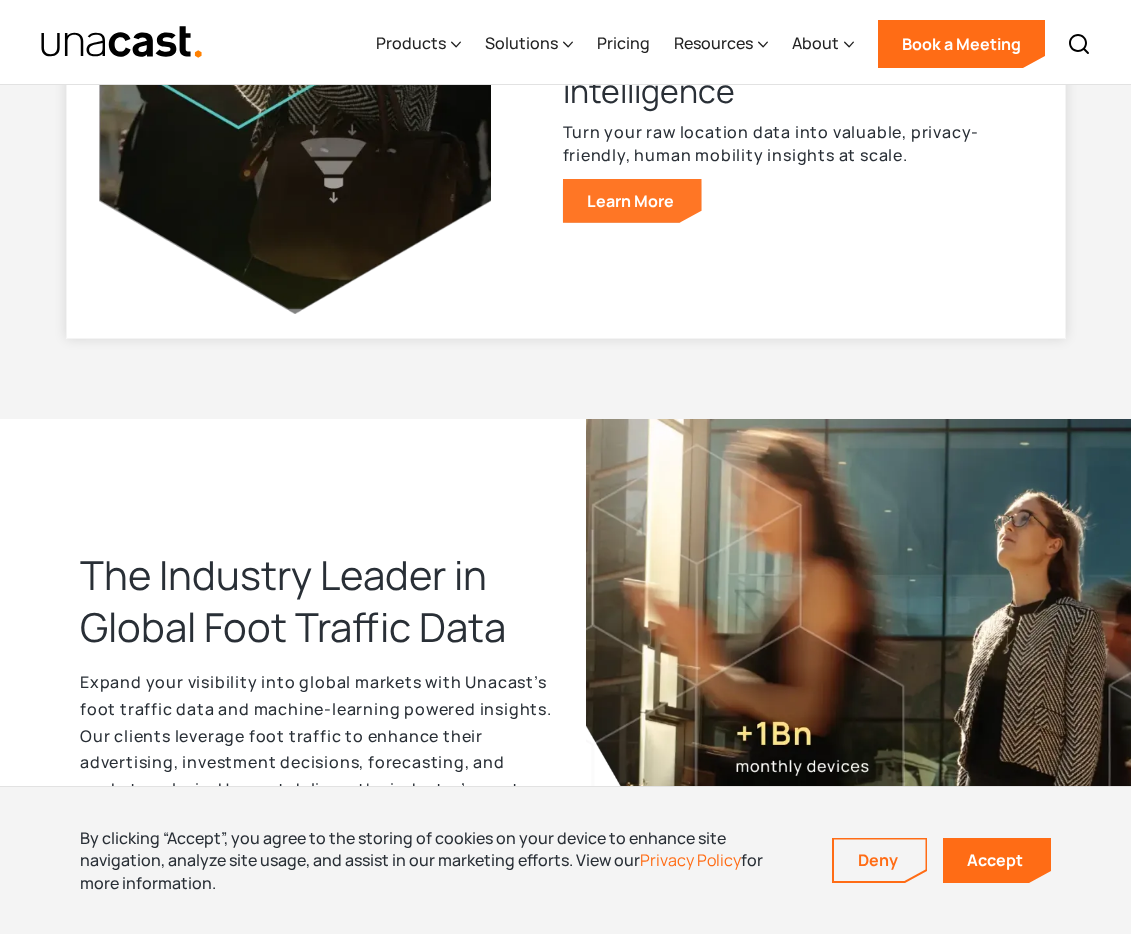 click on "Learn More" at bounding box center [632, 201] 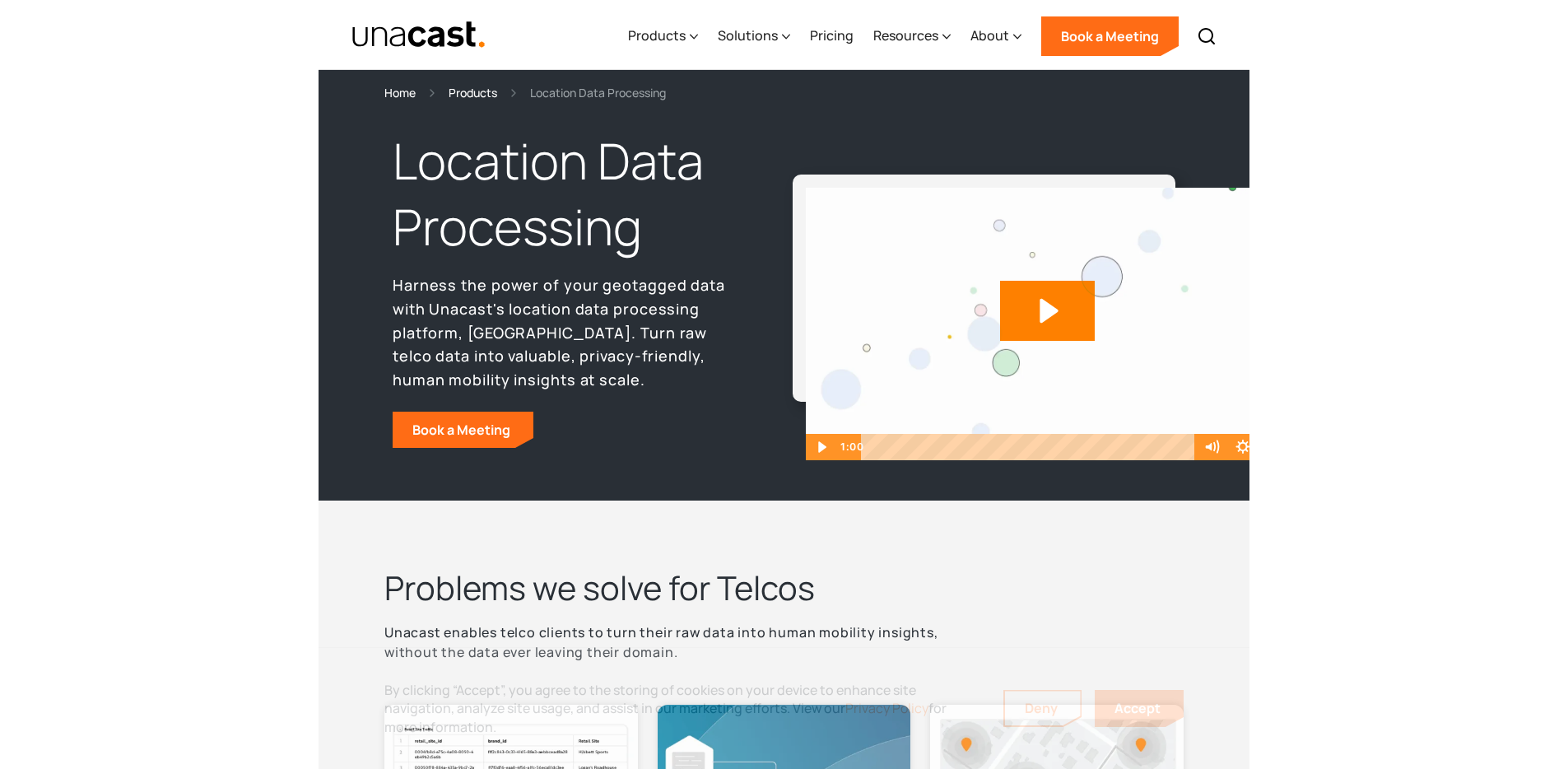 scroll, scrollTop: 0, scrollLeft: 0, axis: both 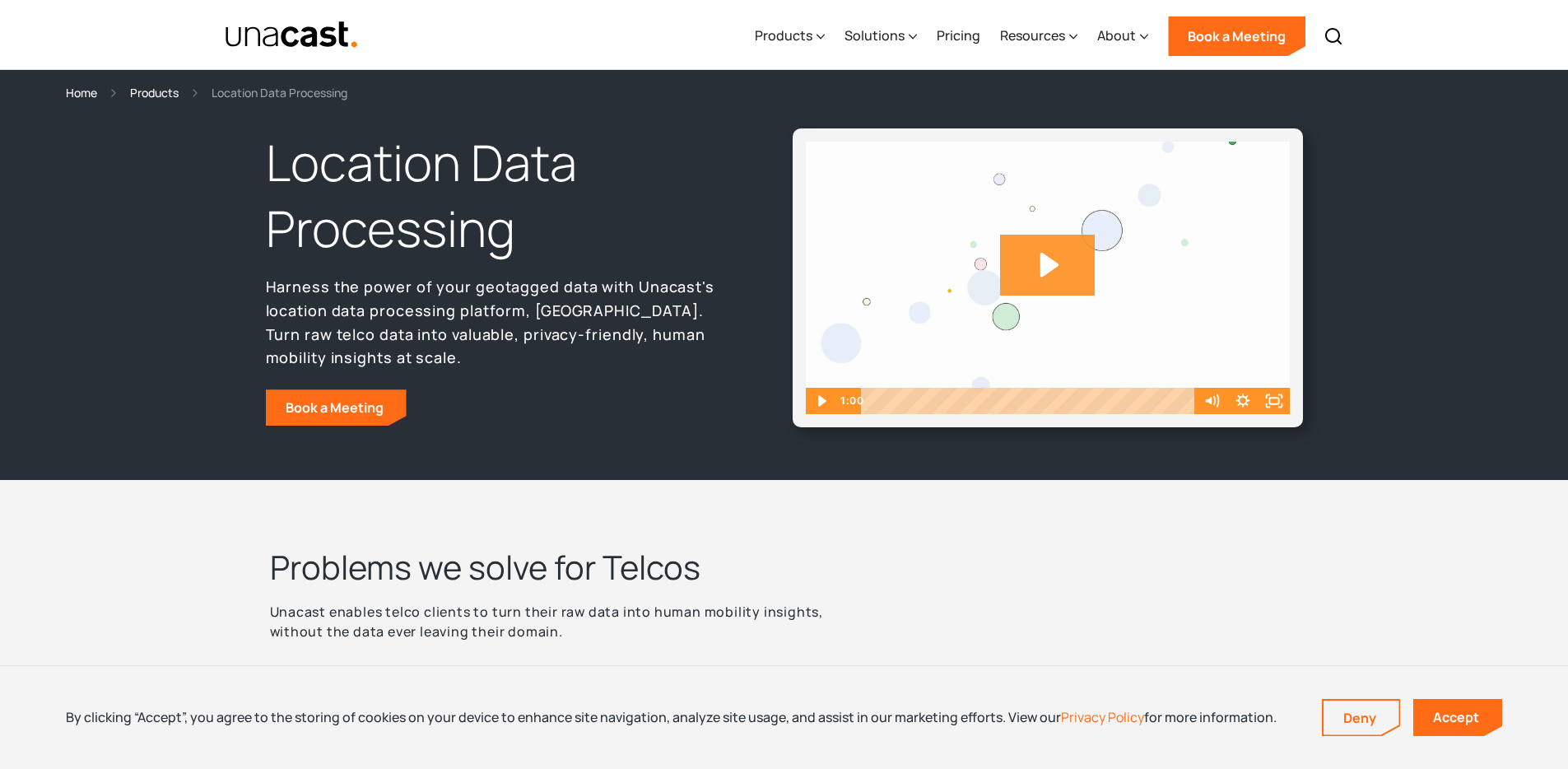 click 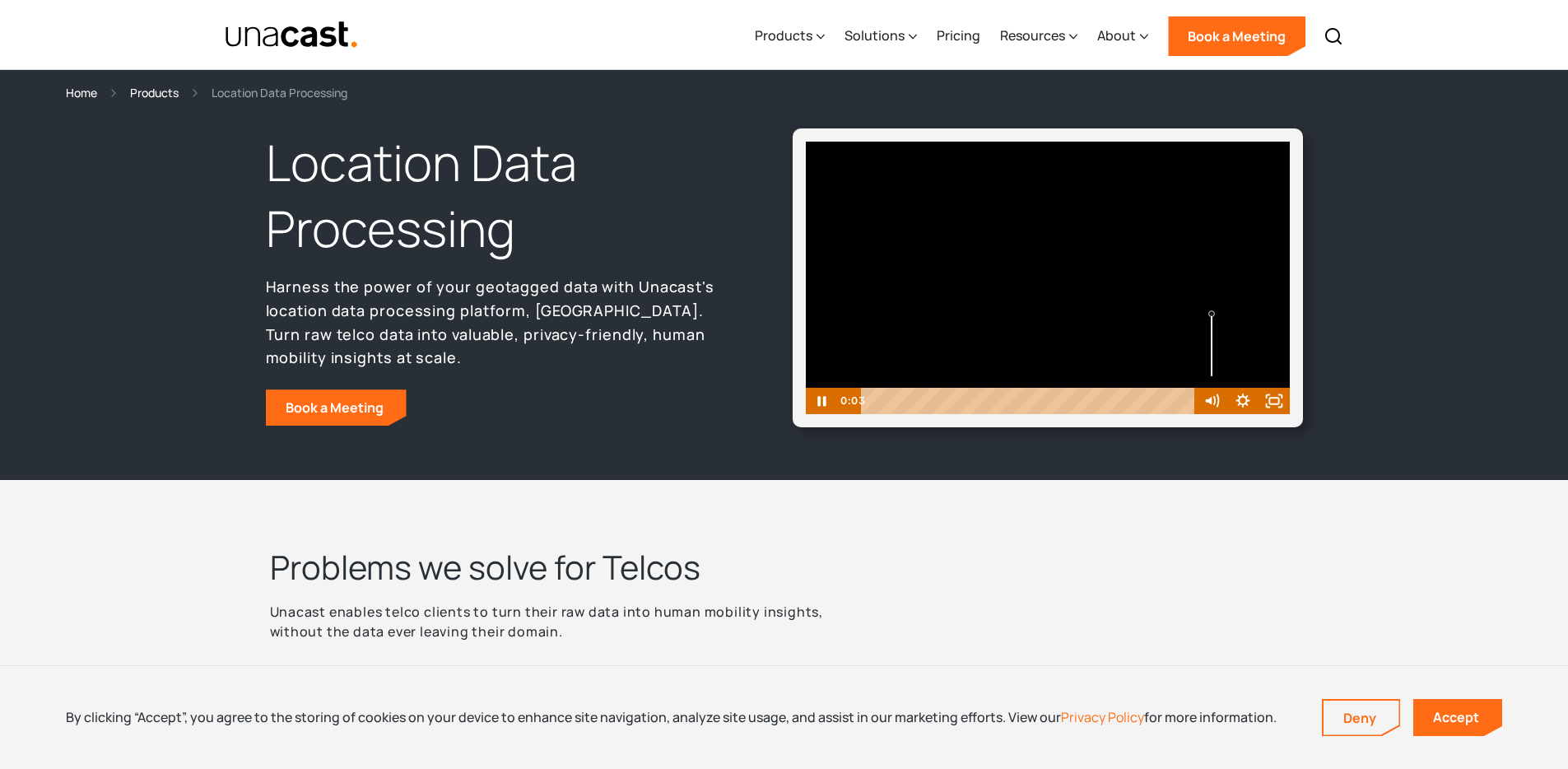 click at bounding box center [1212, 345] 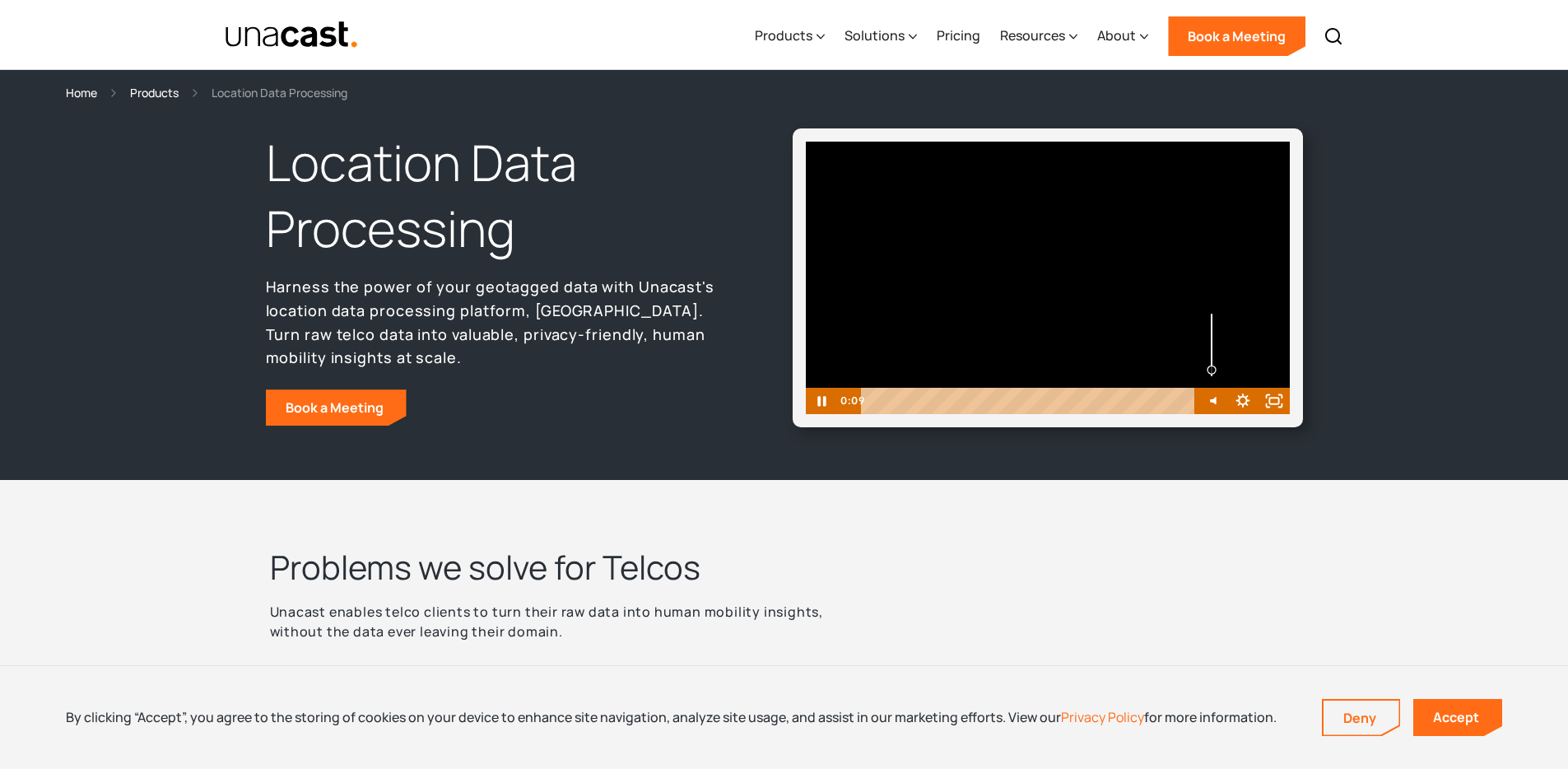 click at bounding box center (1211, 370) 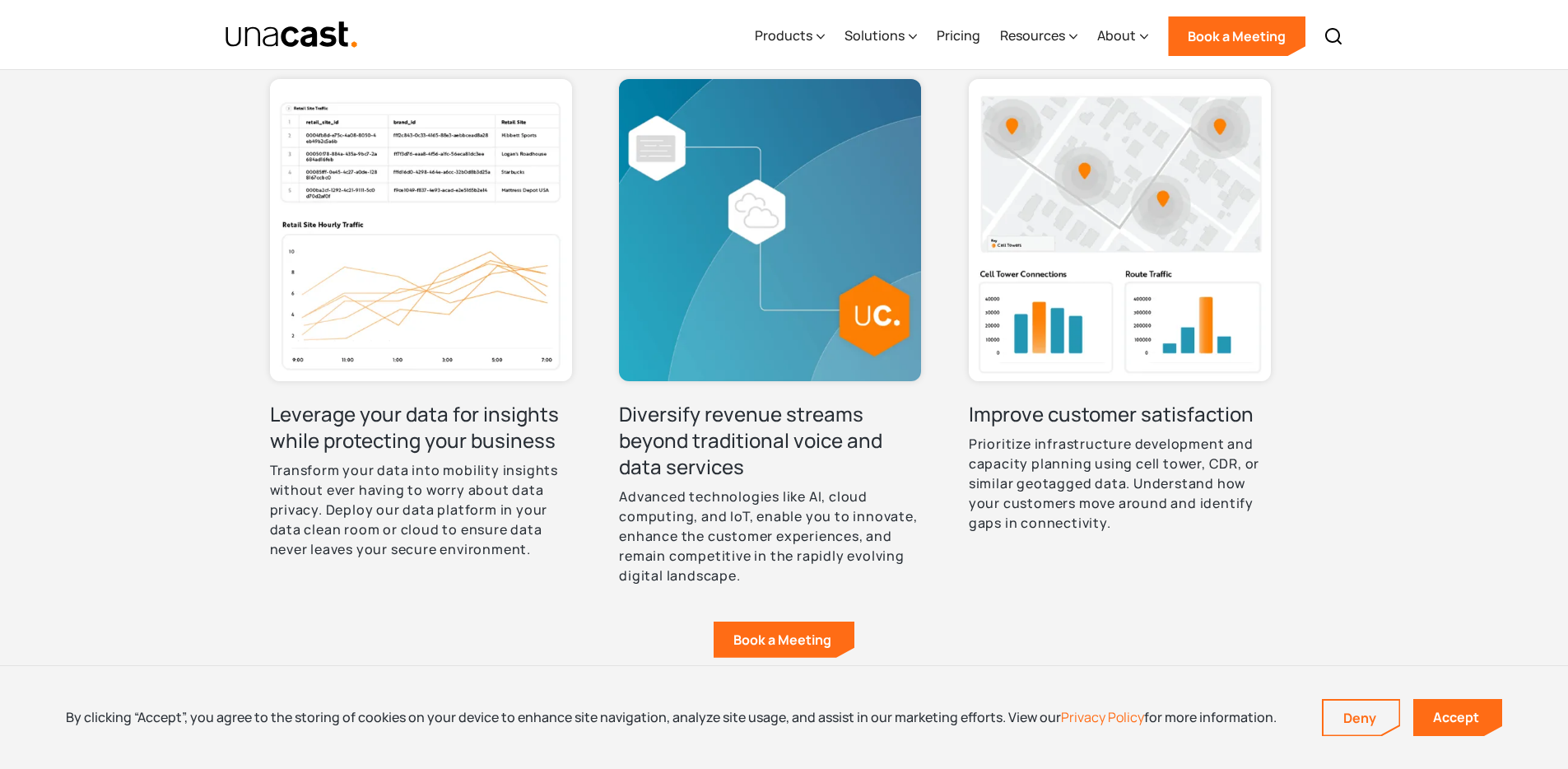 scroll, scrollTop: 673, scrollLeft: 0, axis: vertical 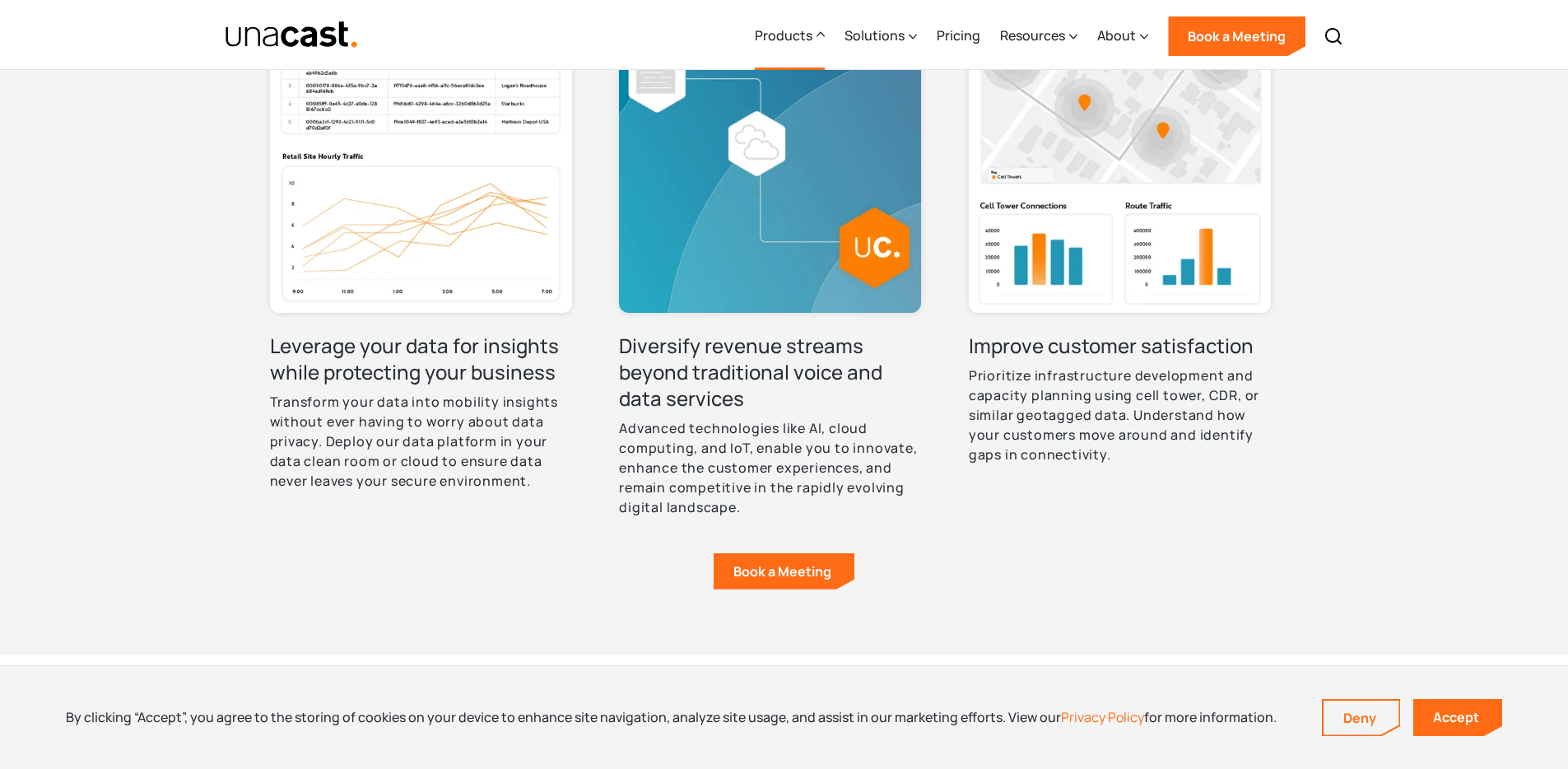 click on "Products" at bounding box center [784, 35] 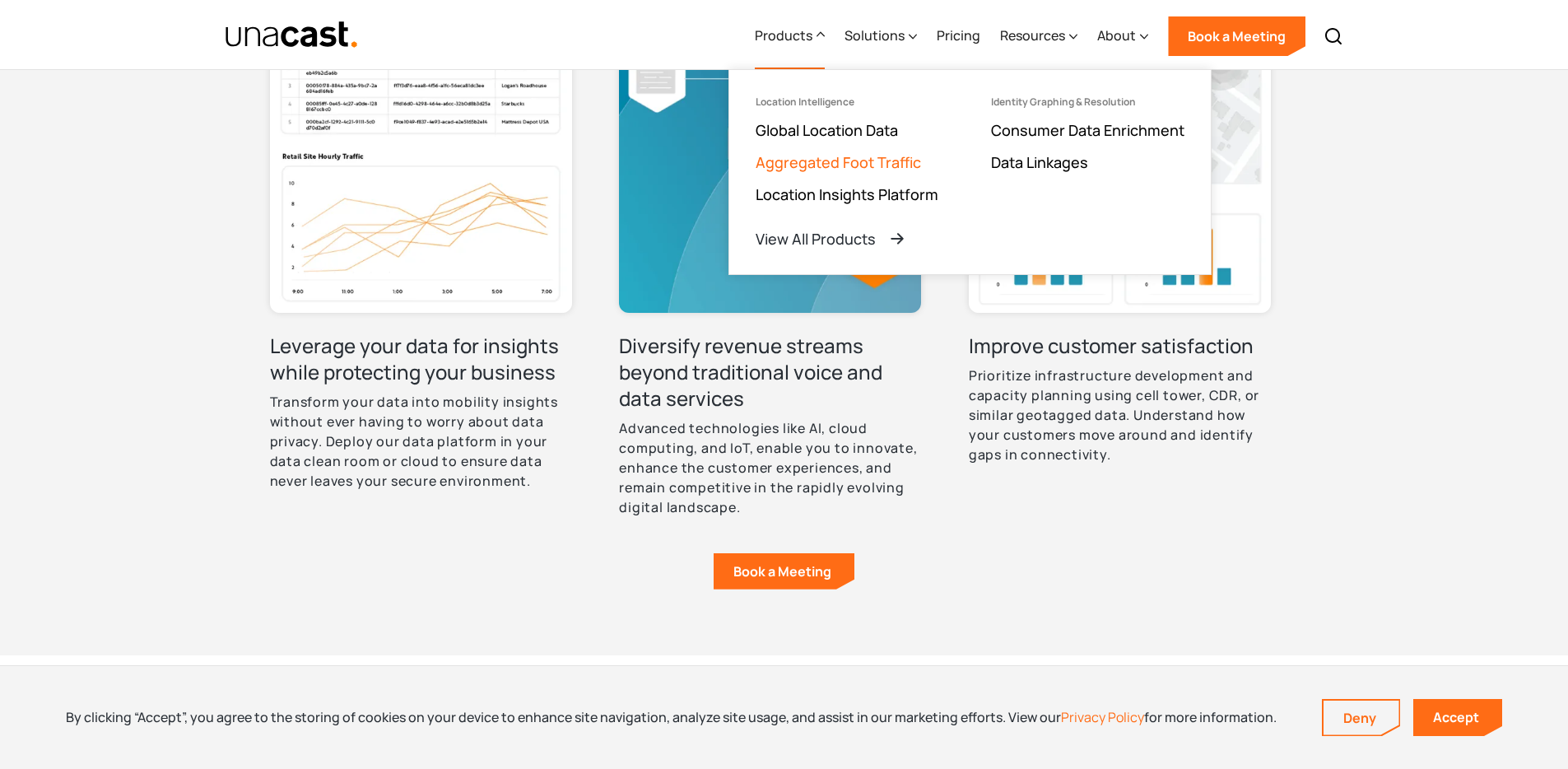 click on "Aggregated Foot Traffic" at bounding box center (838, 162) 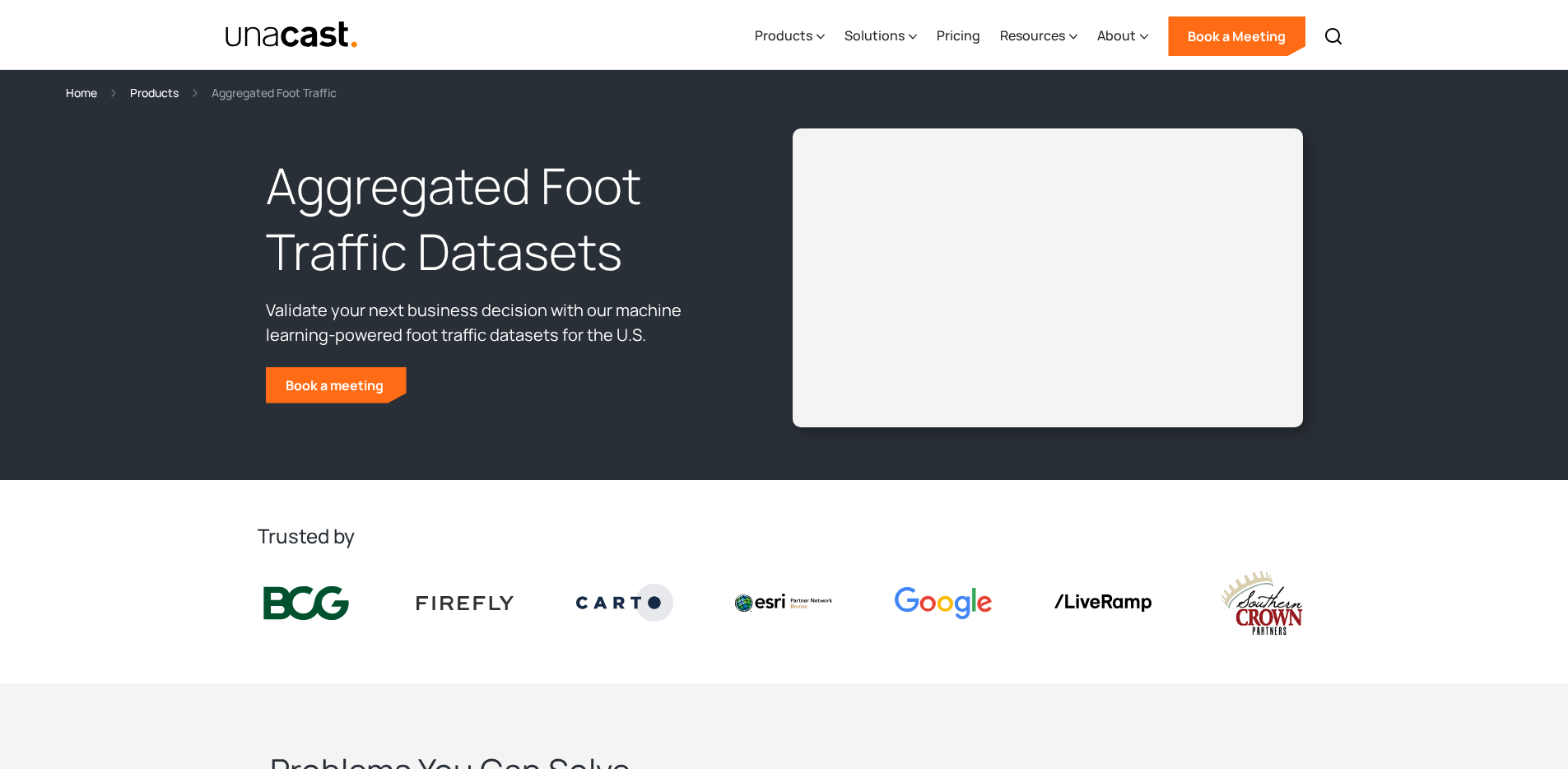 scroll, scrollTop: 0, scrollLeft: 0, axis: both 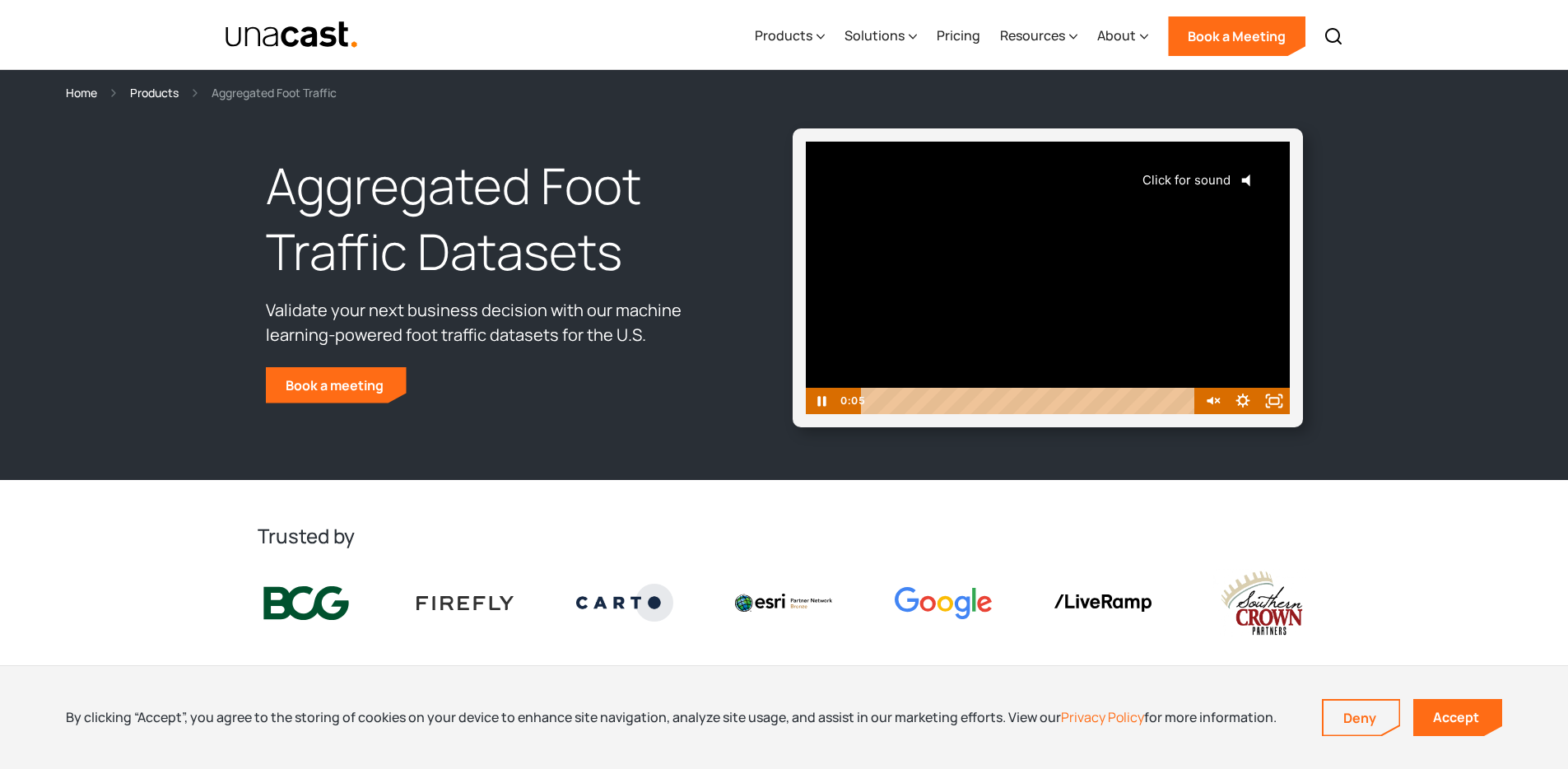 click on "Click for sound
@keyframes VOLUME_SMALL_WAVE_FLASH {
0% { opacity: 0; }
33% { opacity: 1; }
66% { opacity: 1; }
100% { opacity: 0; }
}
@keyframes VOLUME_LARGE_WAVE_FLASH {
0% { opacity: 0; }
33% { opacity: 1; }
66% { opacity: 1; }
100% { opacity: 0; }
}
.volume__small-wave {
animation: VOLUME_SMALL_WAVE_FLASH 2s infinite;
opacity: 0;
}
.volume__large-wave {
animation: VOLUME_LARGE_WAVE_FLASH 2s infinite .3s;
opacity: 0;
}" at bounding box center [1201, 180] 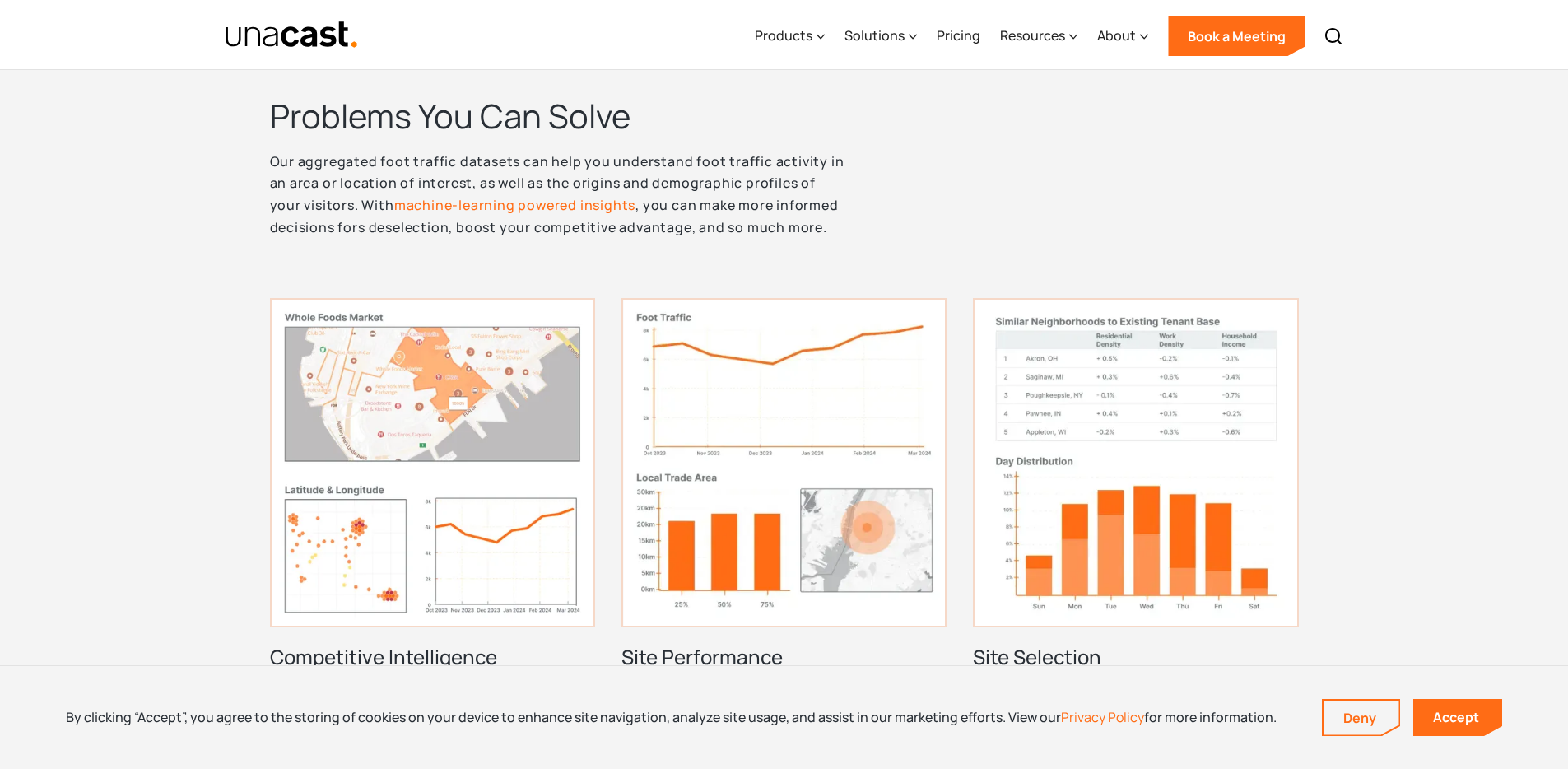 scroll, scrollTop: 685, scrollLeft: 0, axis: vertical 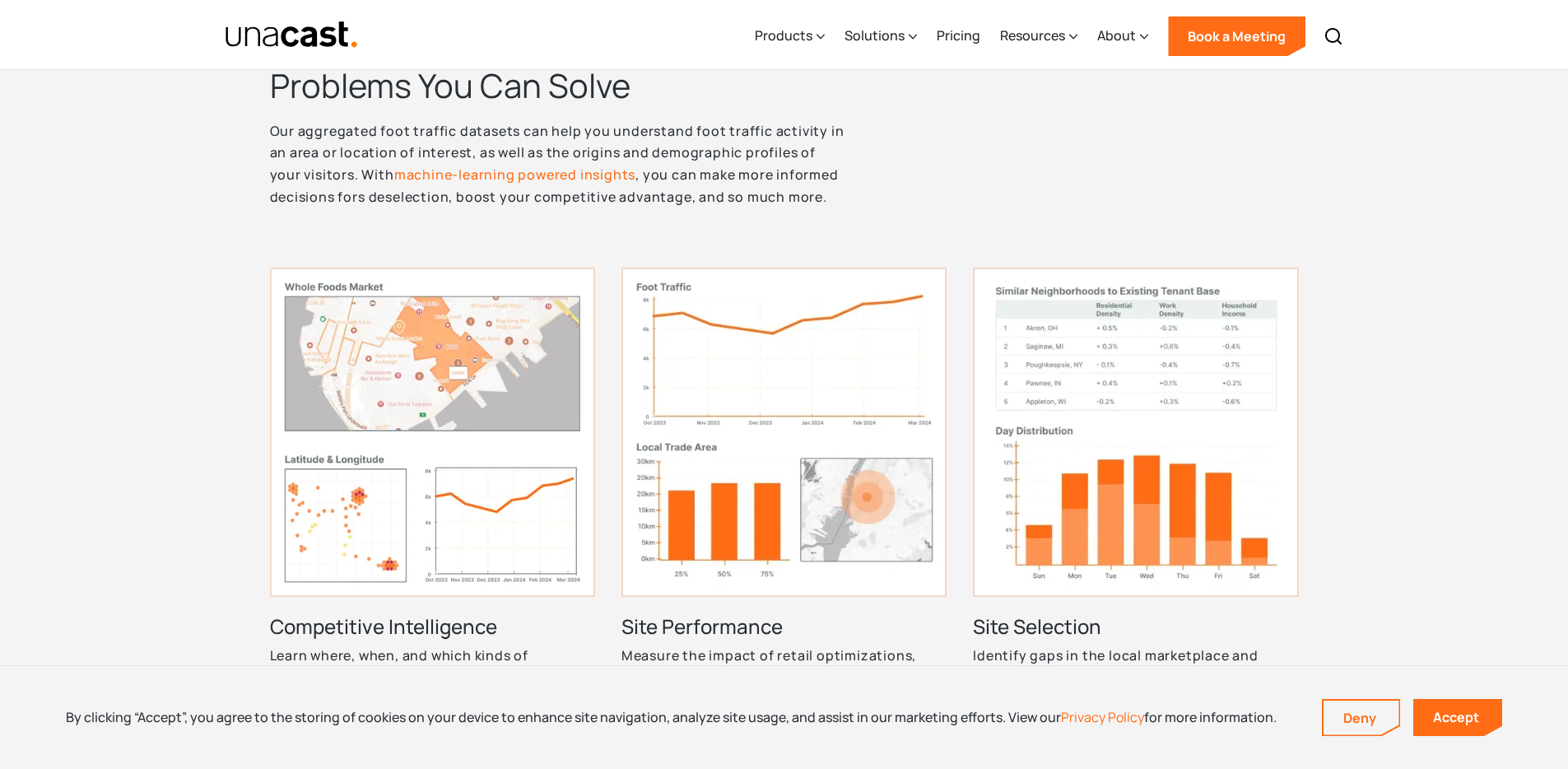 click at bounding box center [432, 432] 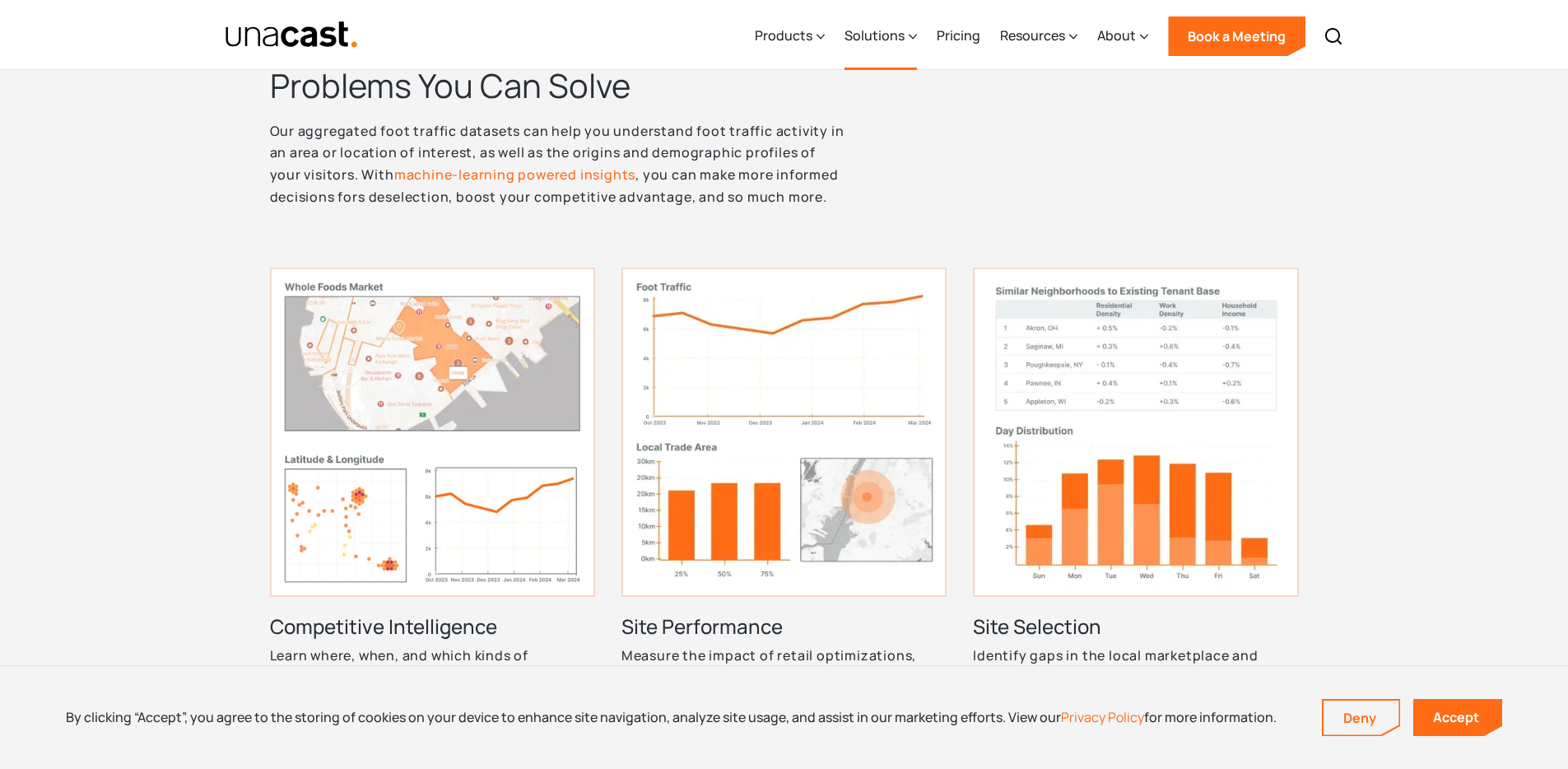 click on "Solutions" at bounding box center [874, 35] 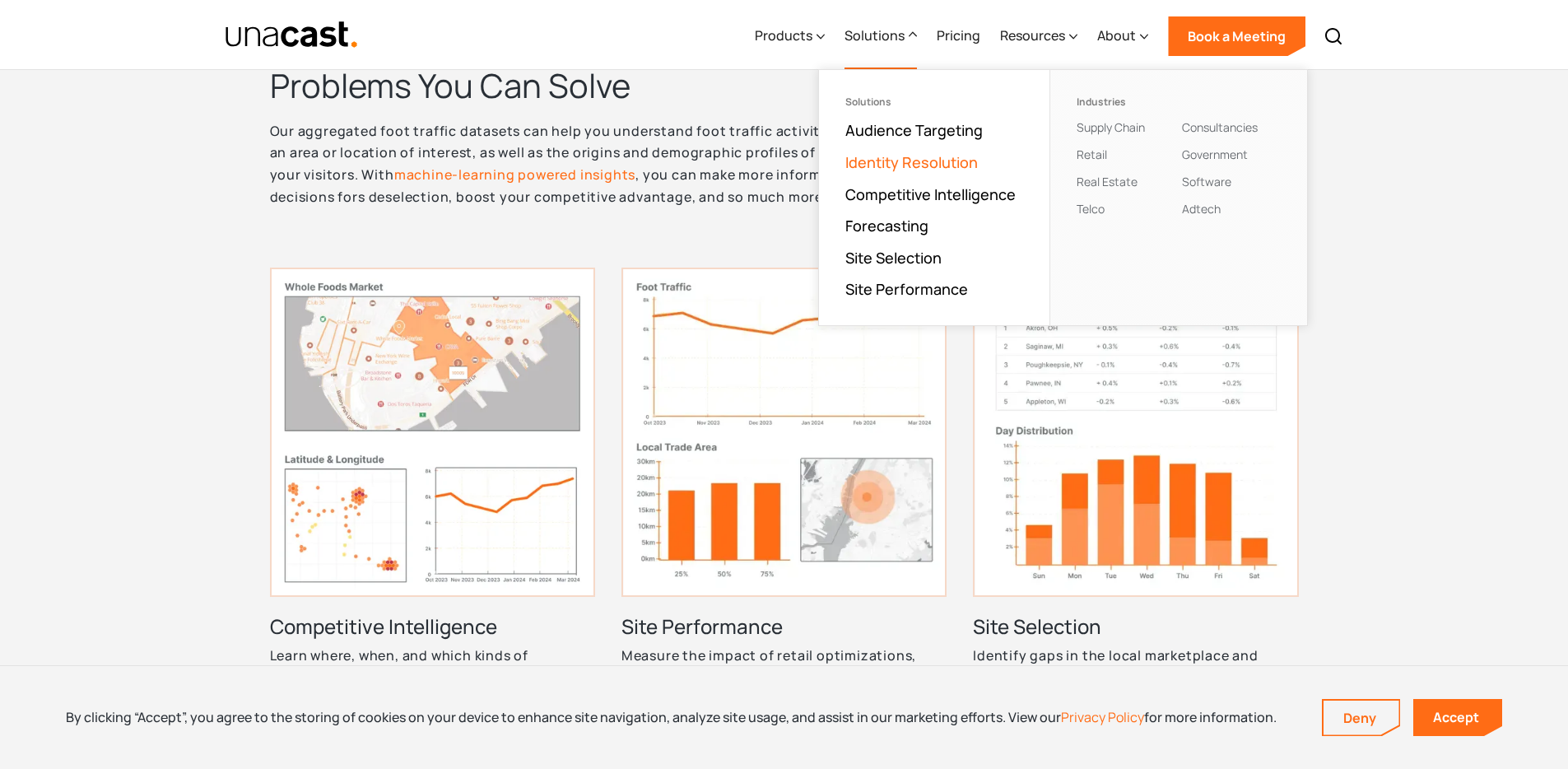 click on "Identity Resolution" at bounding box center (911, 162) 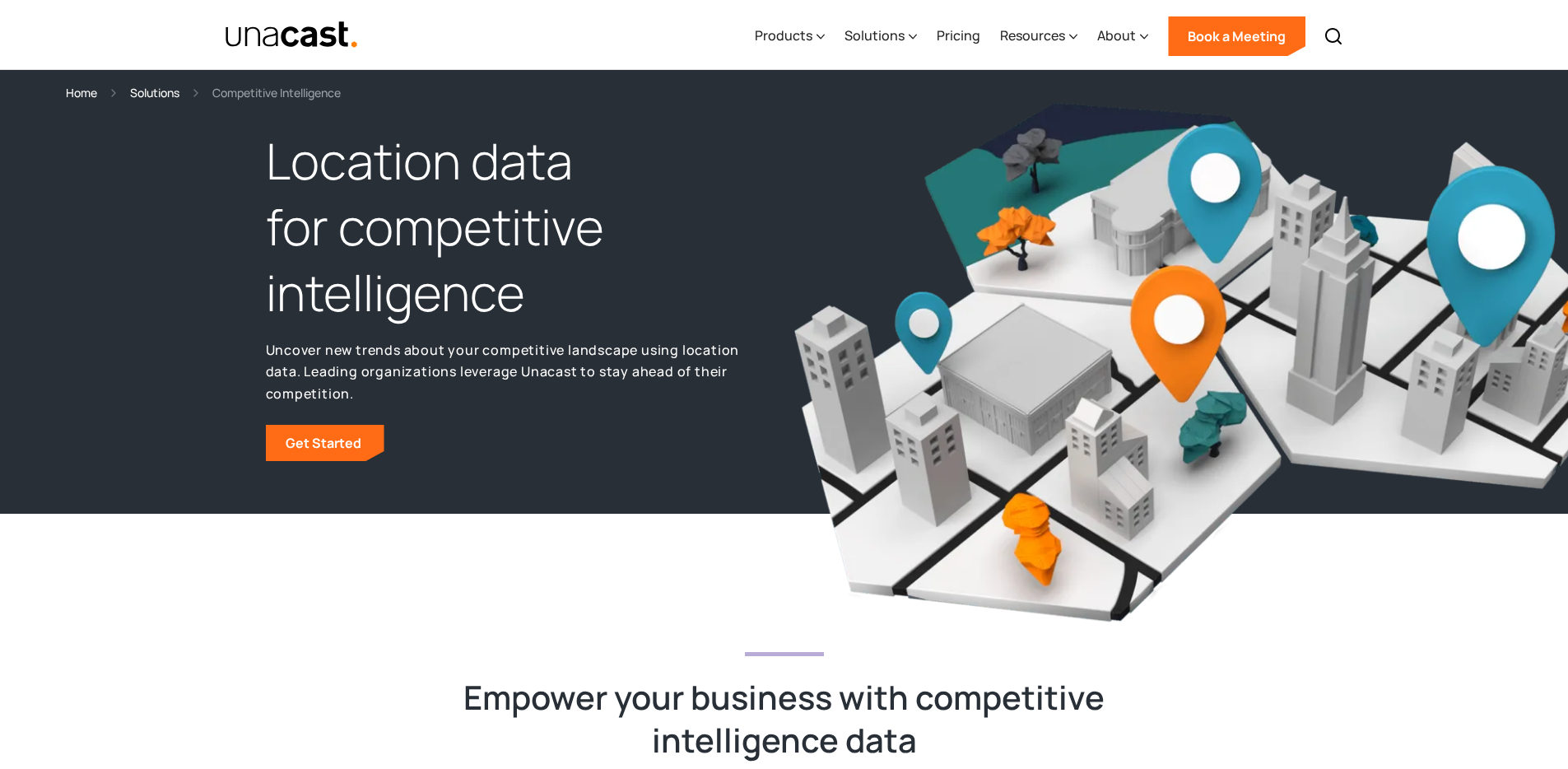 scroll, scrollTop: 0, scrollLeft: 0, axis: both 